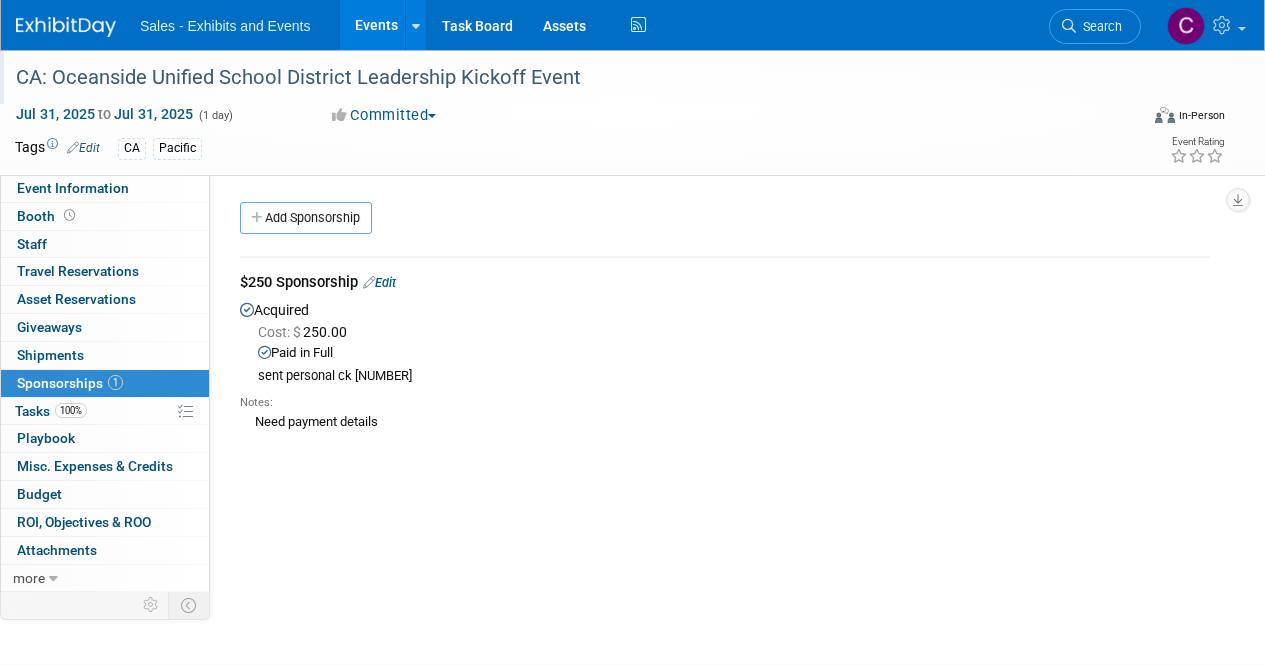 scroll, scrollTop: 29, scrollLeft: 0, axis: vertical 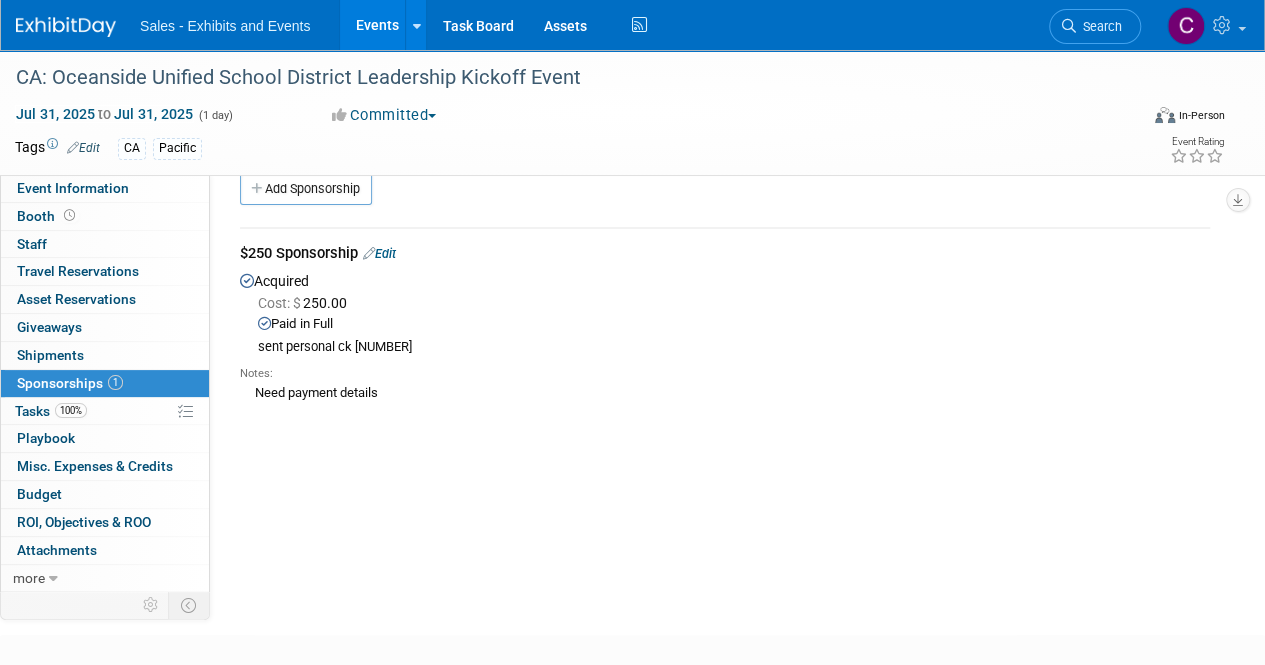 click on "Events" at bounding box center [376, 25] 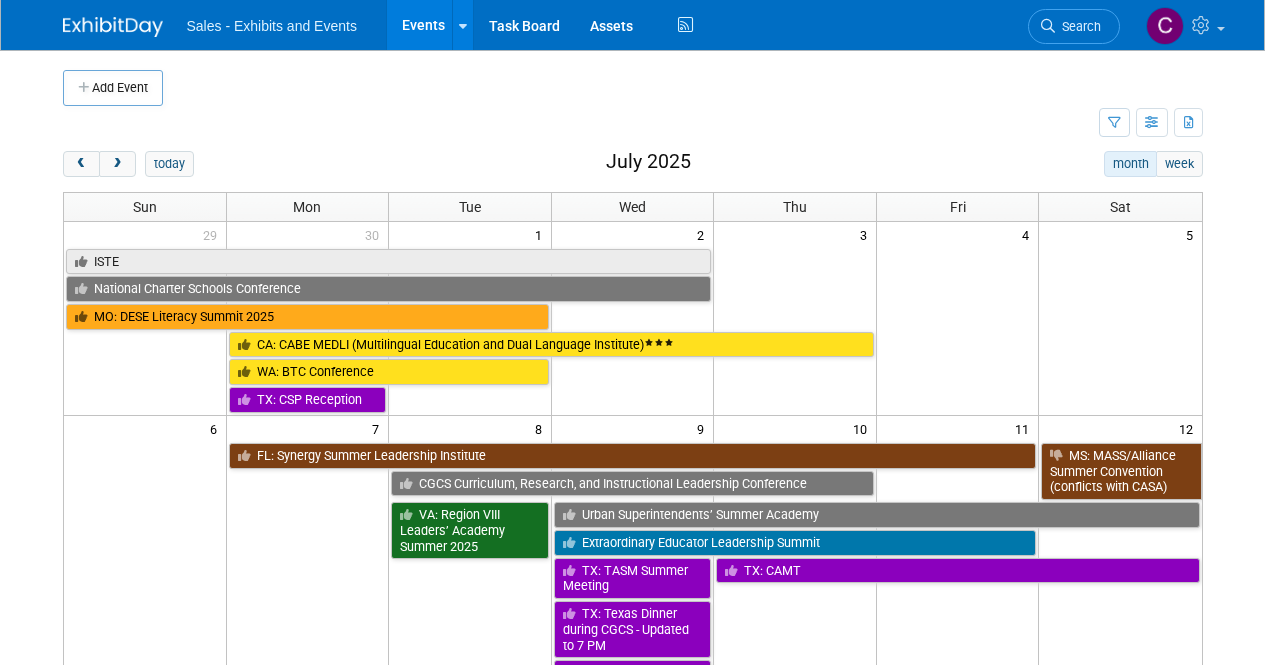 scroll, scrollTop: 0, scrollLeft: 0, axis: both 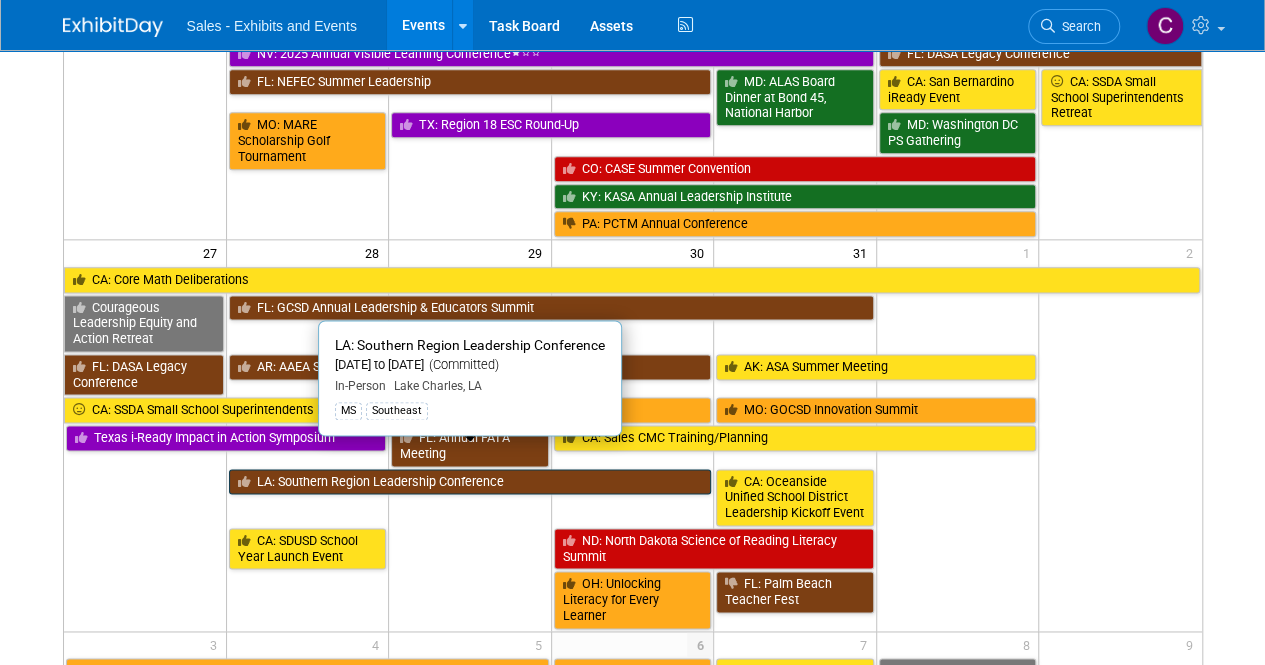 click on "LA: Southern Region Leadership Conference" at bounding box center [470, 482] 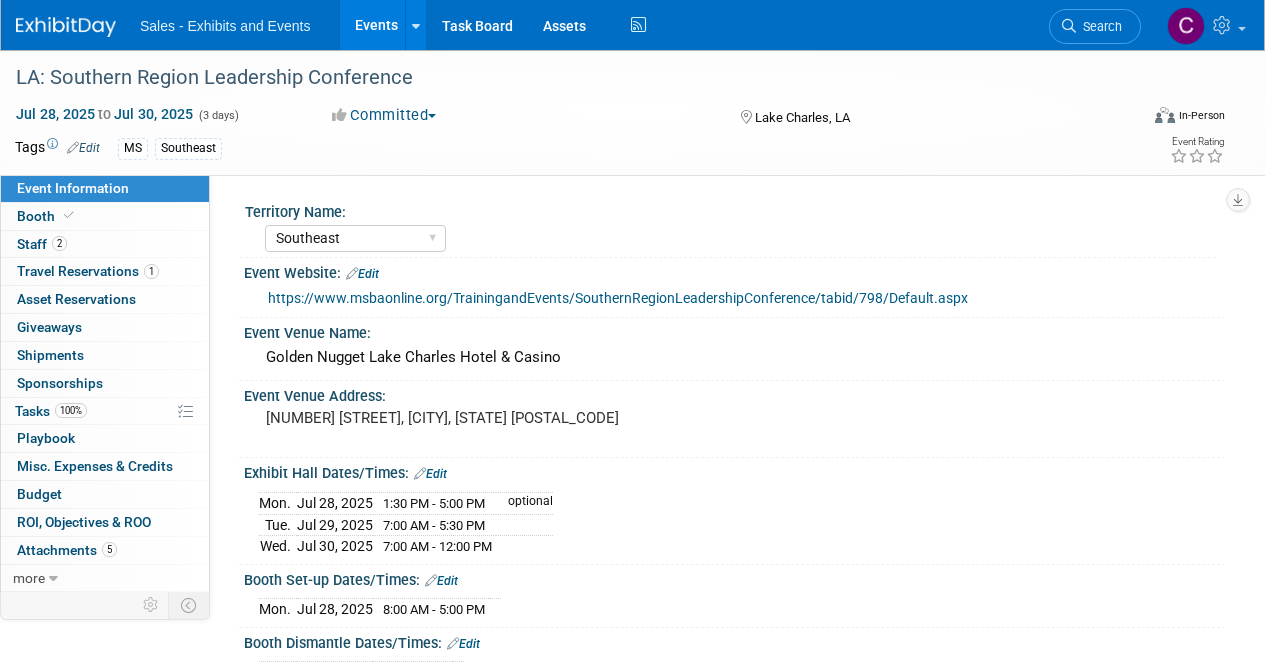select on "Southeast" 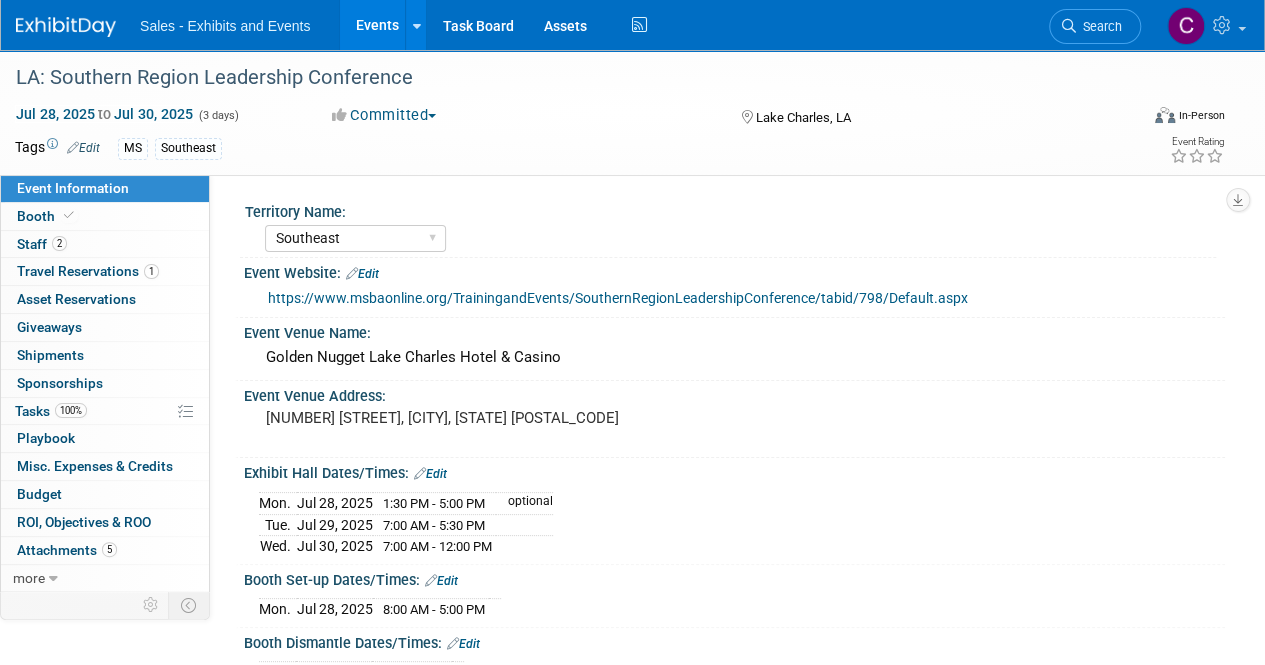 scroll, scrollTop: 0, scrollLeft: 0, axis: both 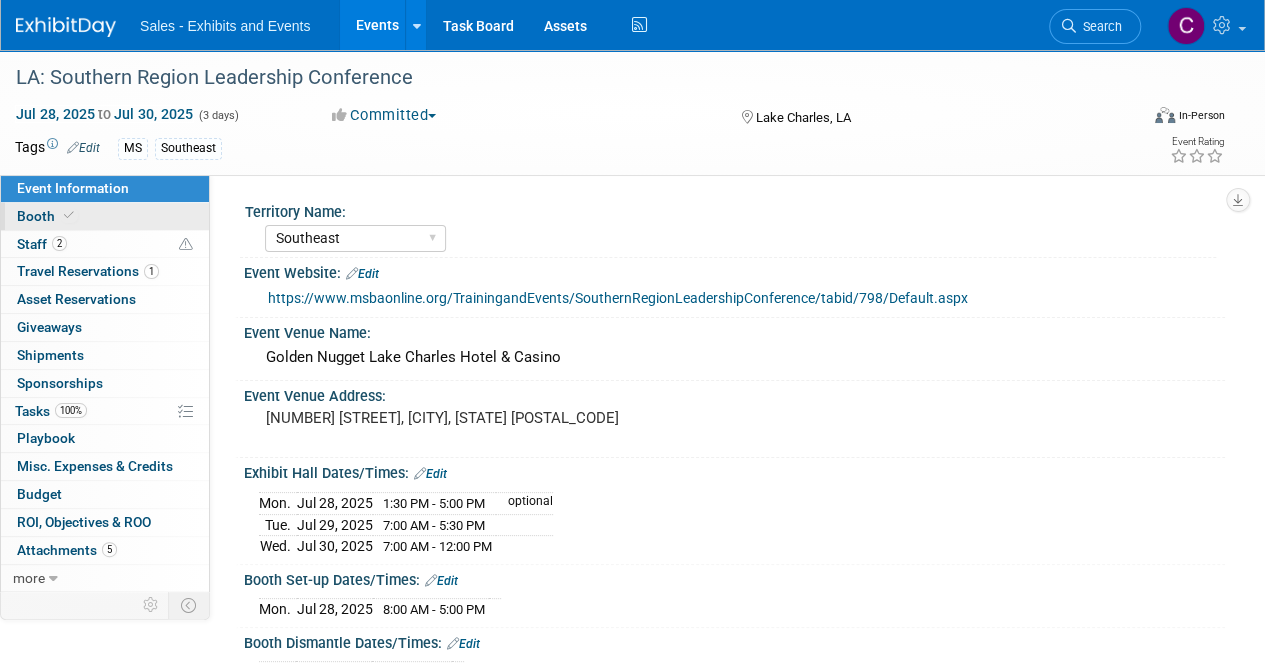 click on "Booth" at bounding box center (47, 216) 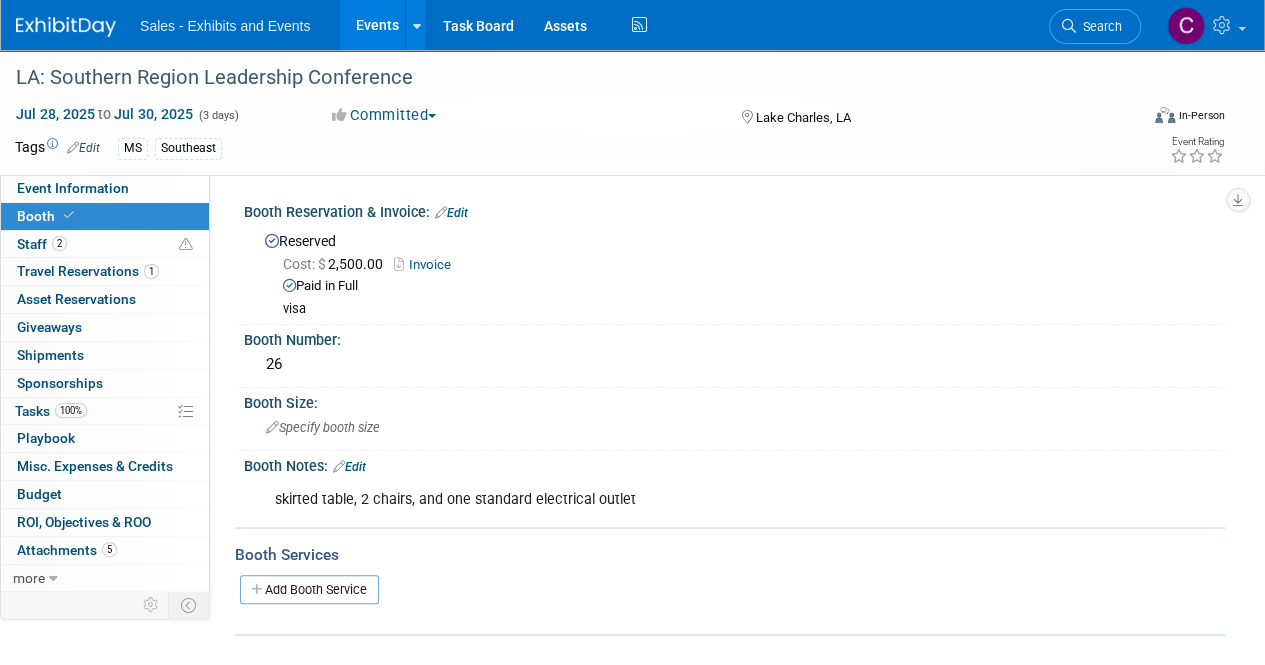 click on "Events" at bounding box center [376, 25] 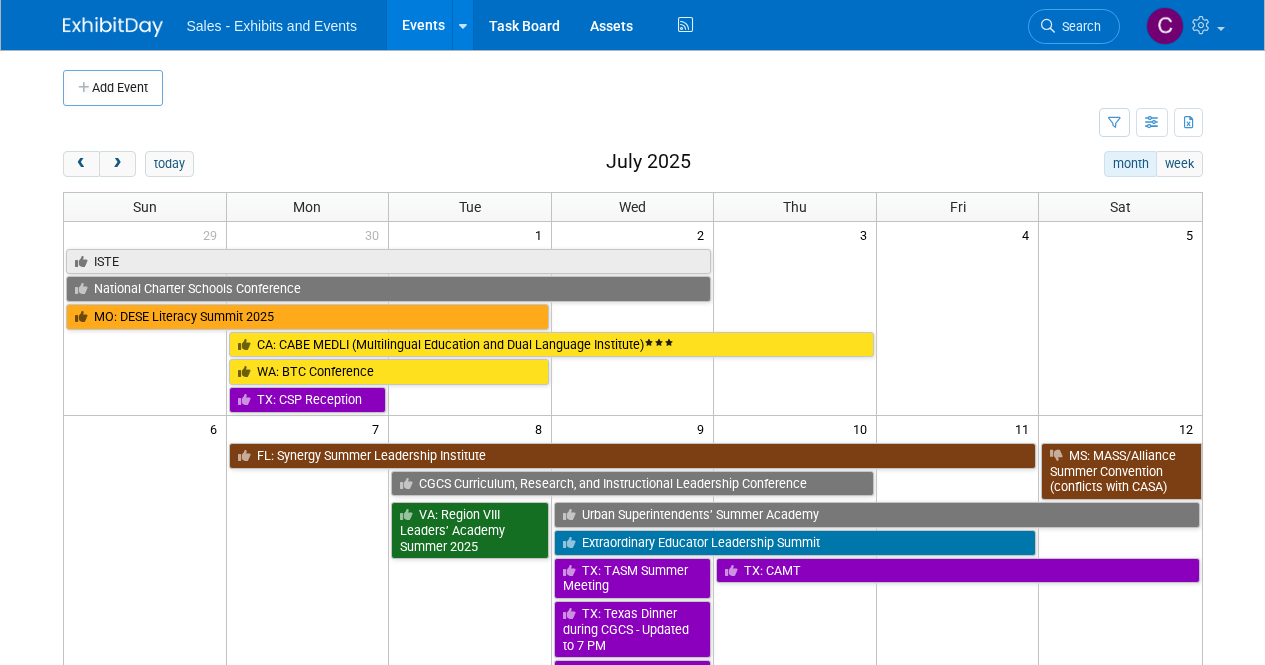 scroll, scrollTop: 0, scrollLeft: 0, axis: both 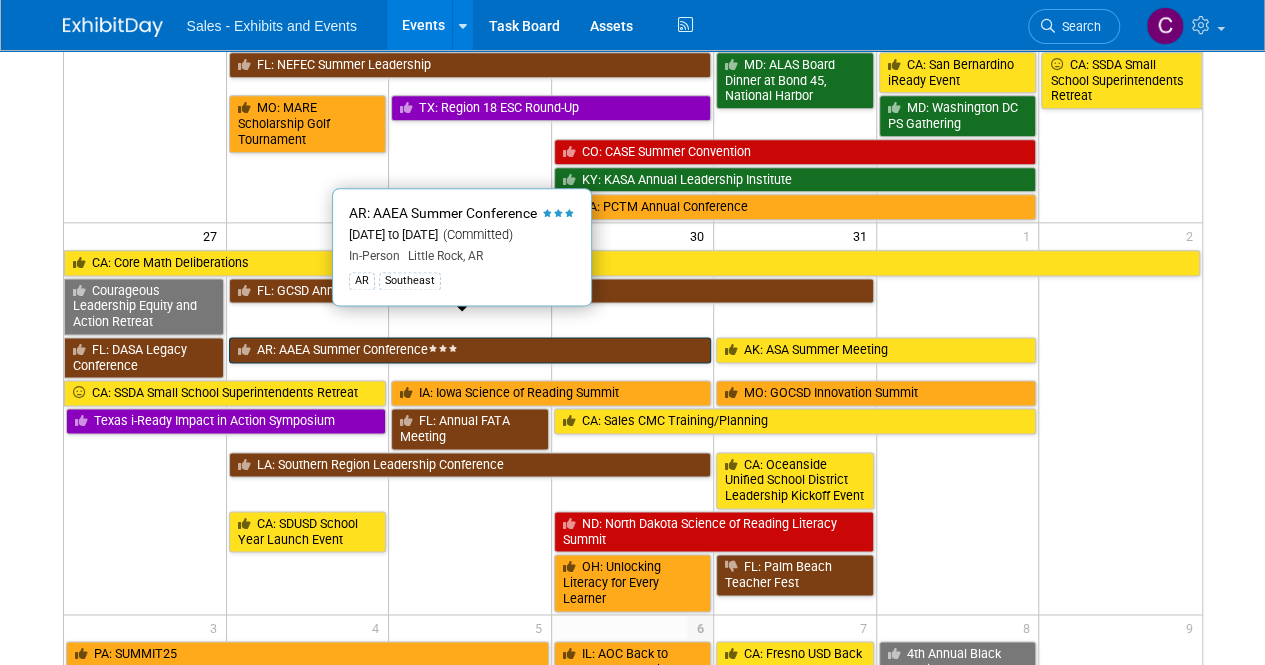 click on "AR: AAEA Summer Conference" at bounding box center [470, 350] 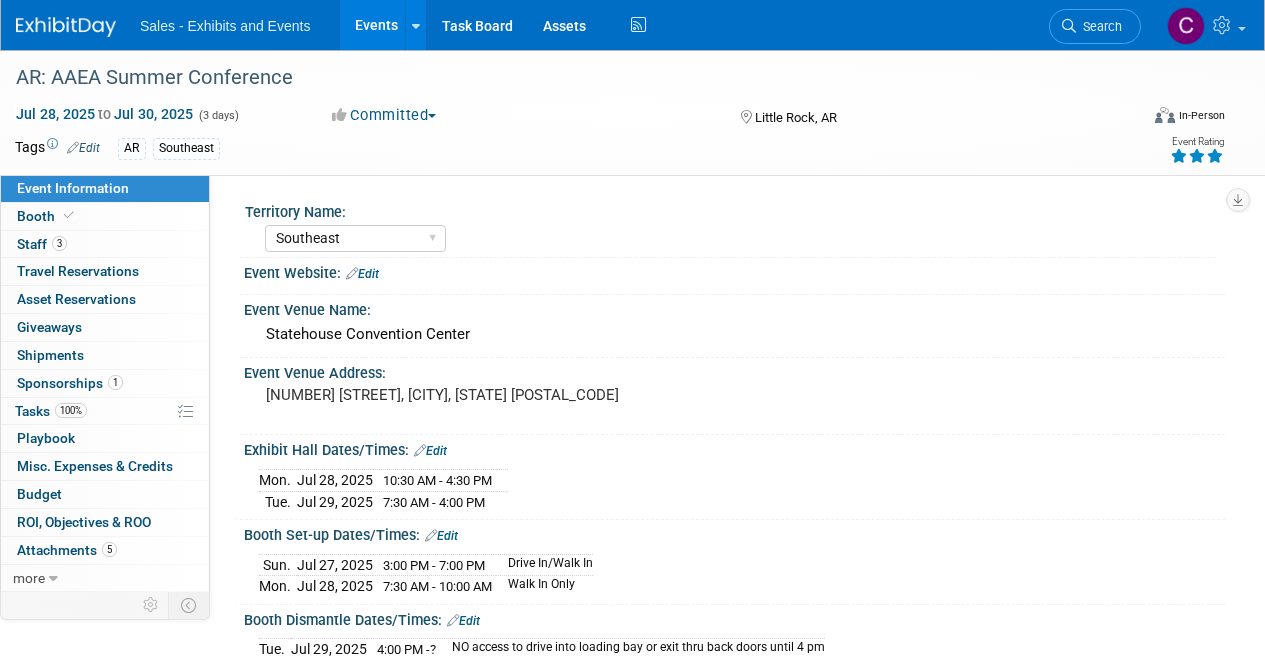 select on "Southeast" 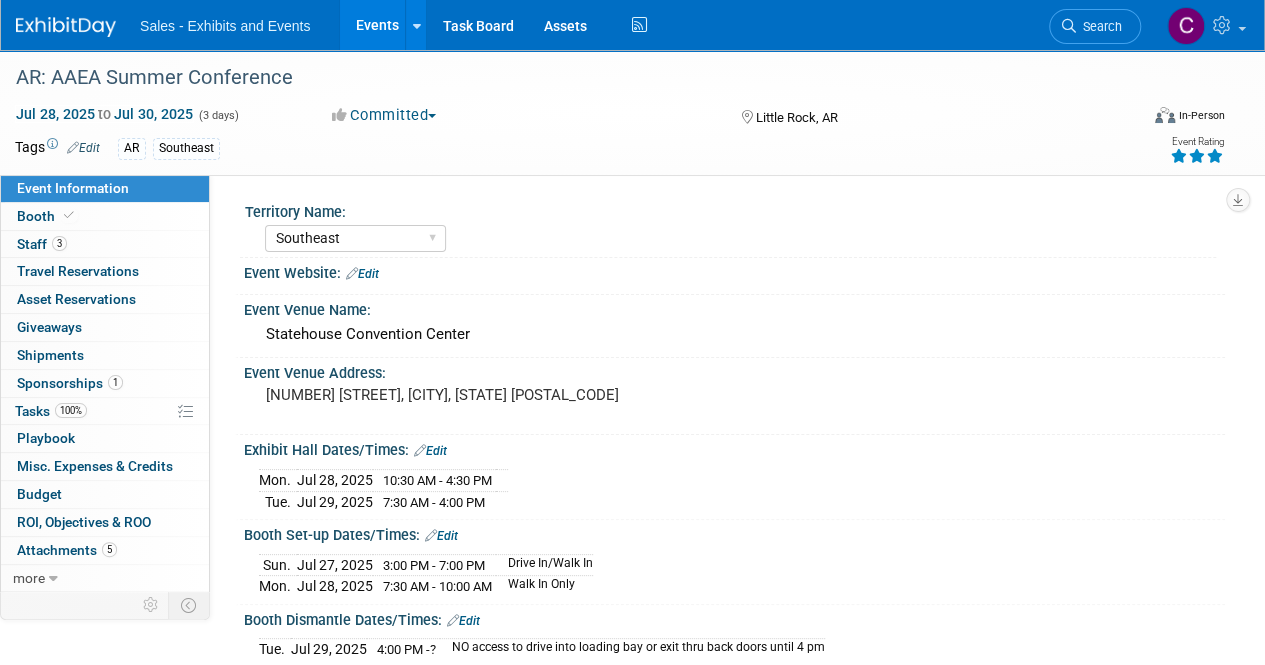 scroll, scrollTop: 0, scrollLeft: 0, axis: both 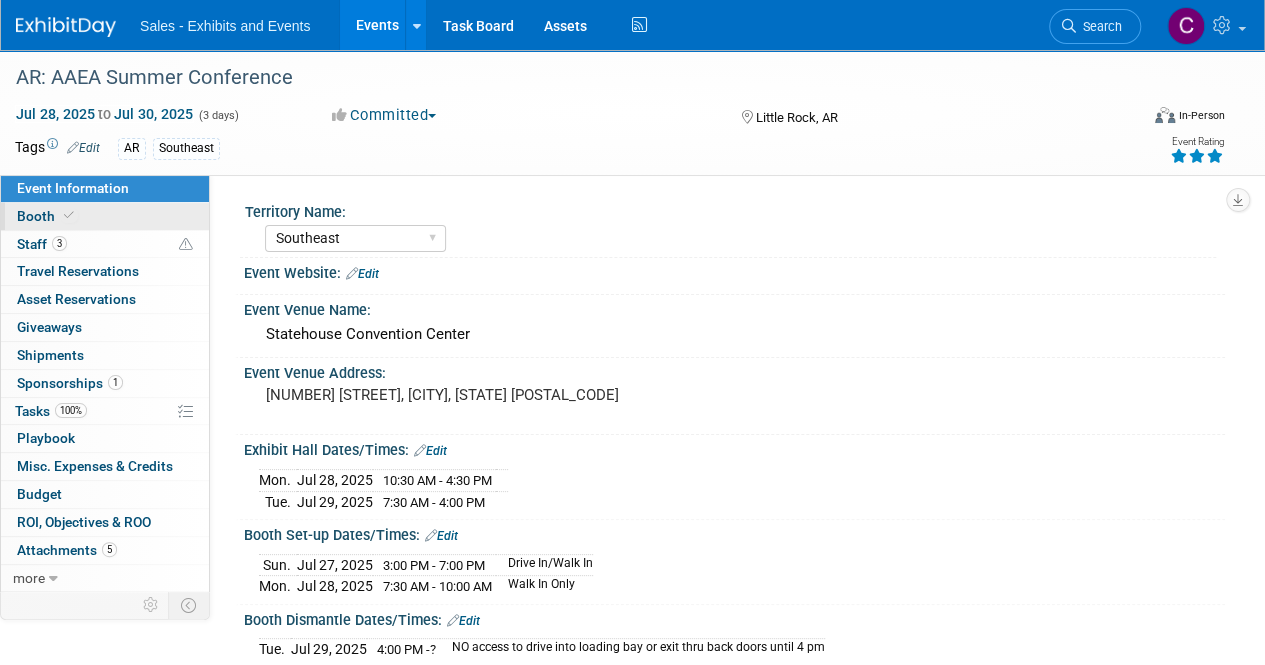 click on "Booth" at bounding box center [47, 216] 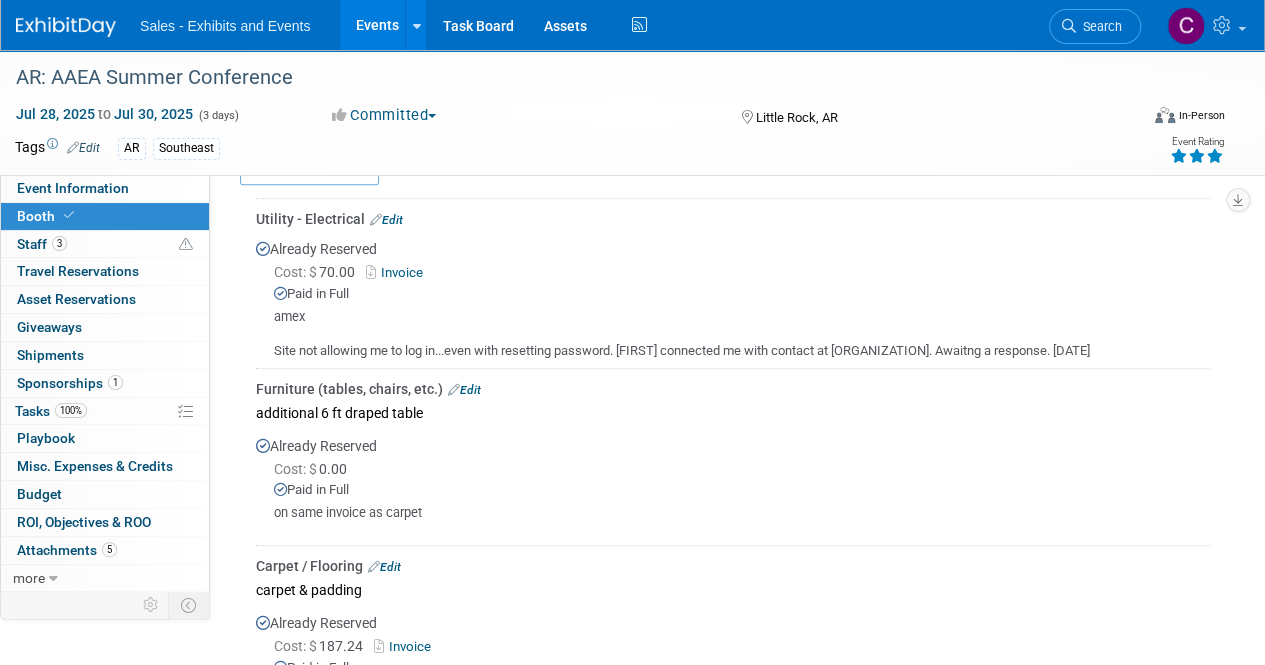 scroll, scrollTop: 768, scrollLeft: 0, axis: vertical 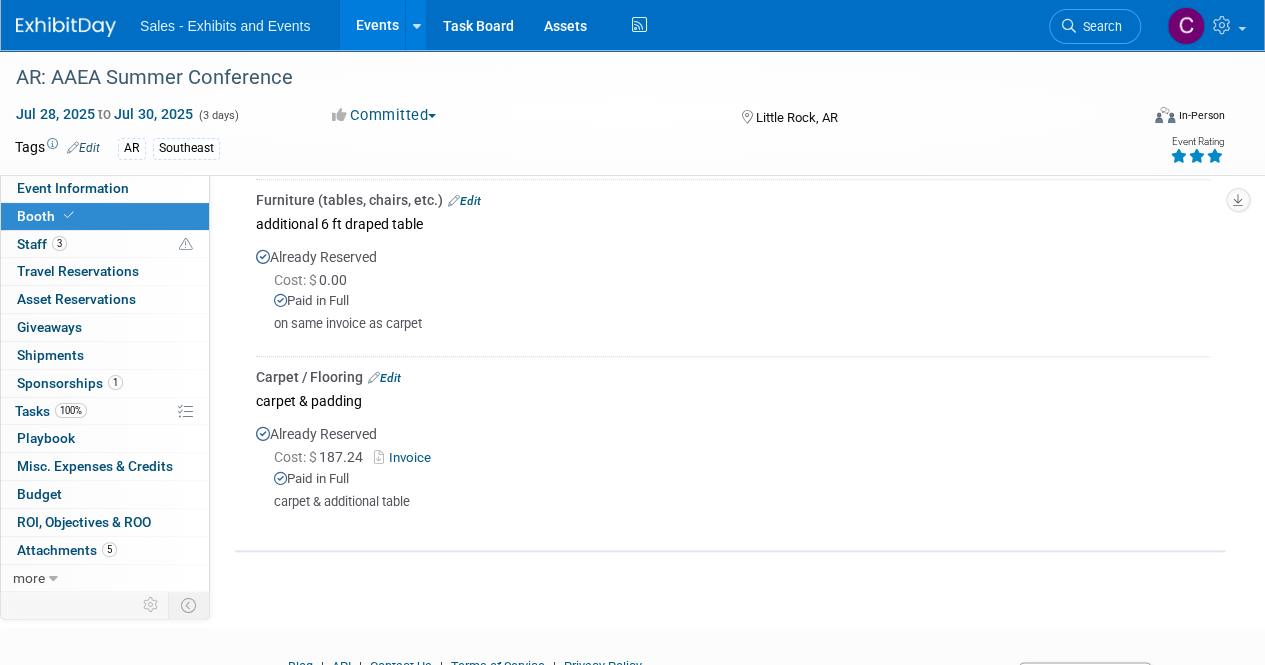 click on "Invoice" at bounding box center (406, 457) 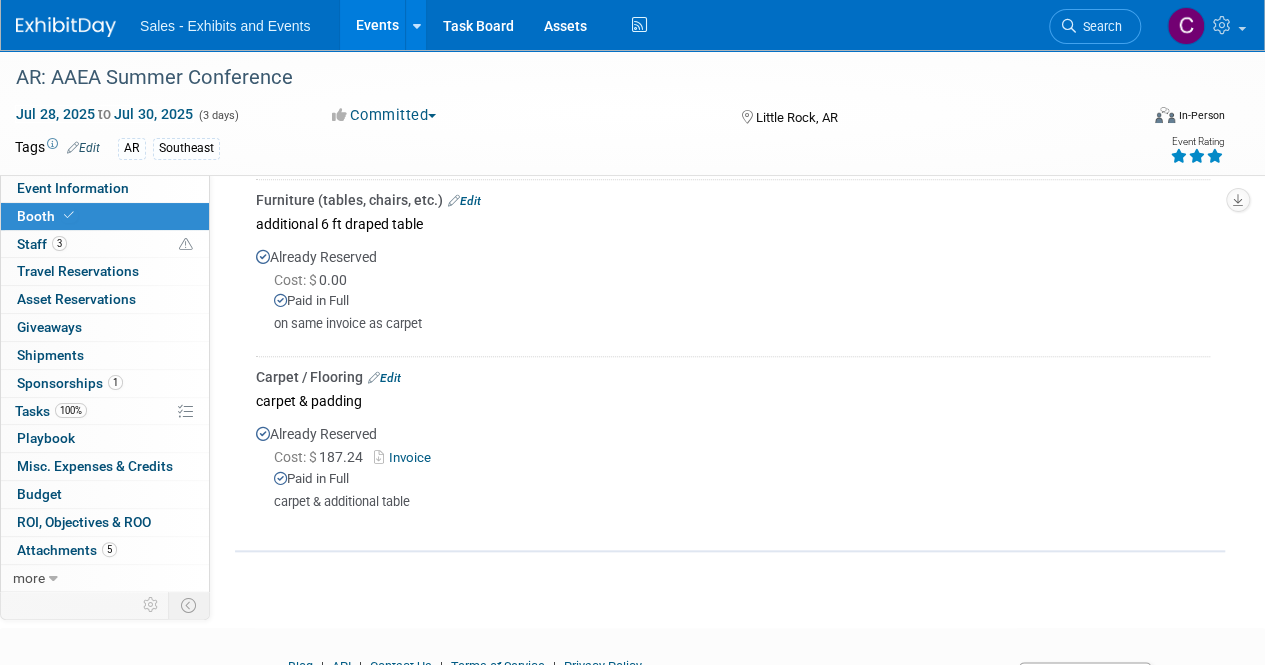 click on "Events" at bounding box center [376, 25] 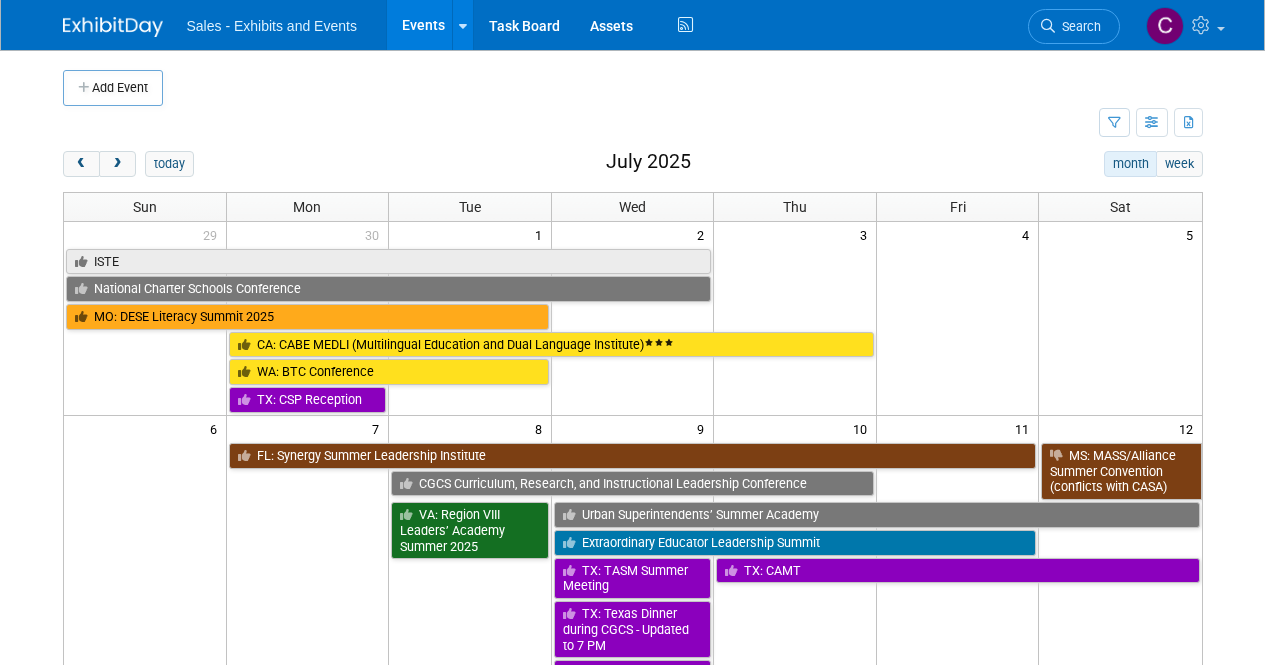 scroll, scrollTop: 0, scrollLeft: 0, axis: both 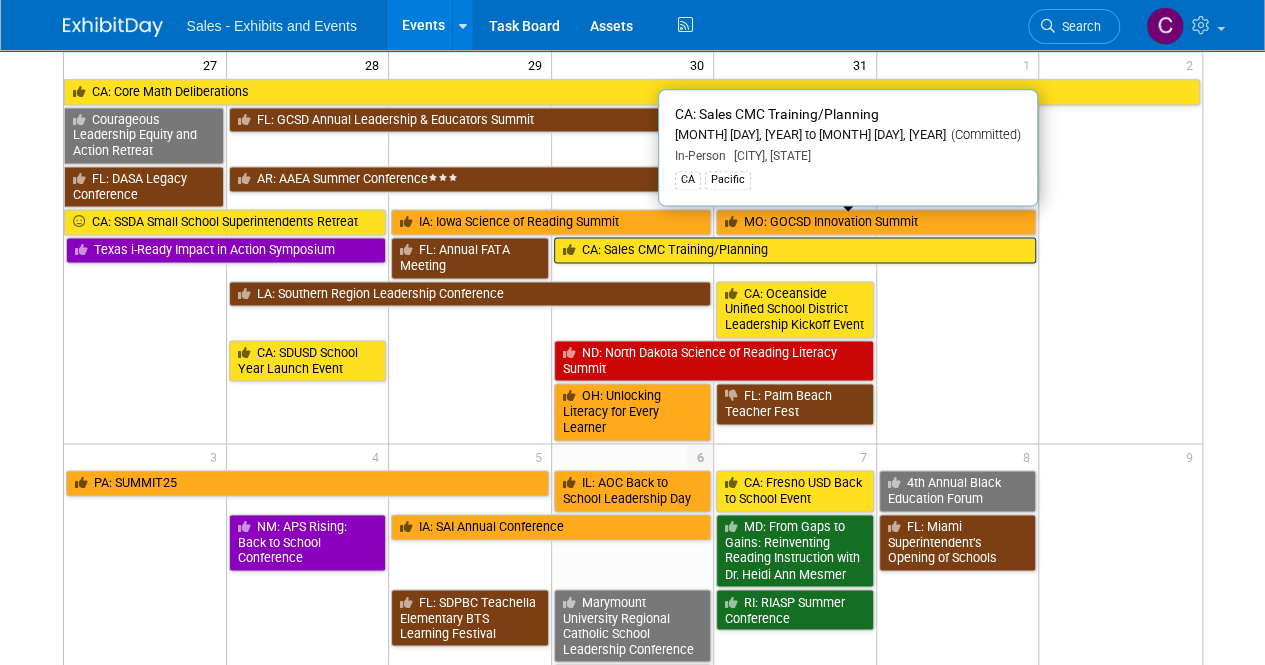 click on "CA: Sales CMC Training/Planning" at bounding box center [795, 250] 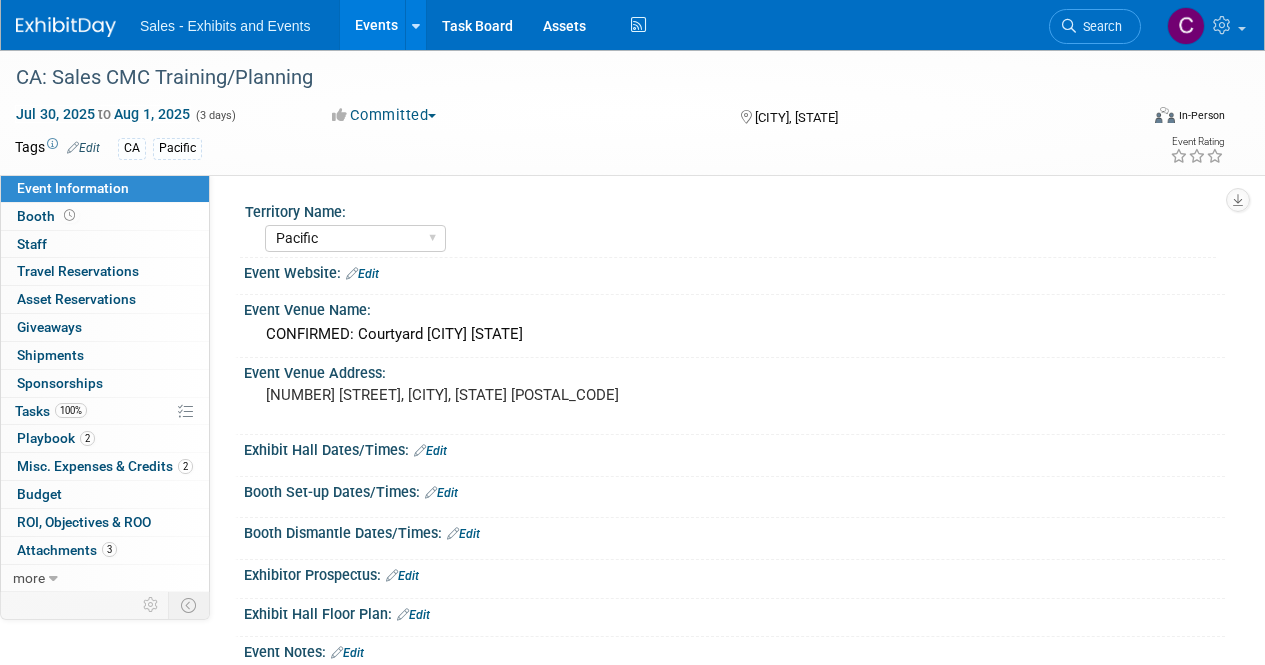select on "Pacific" 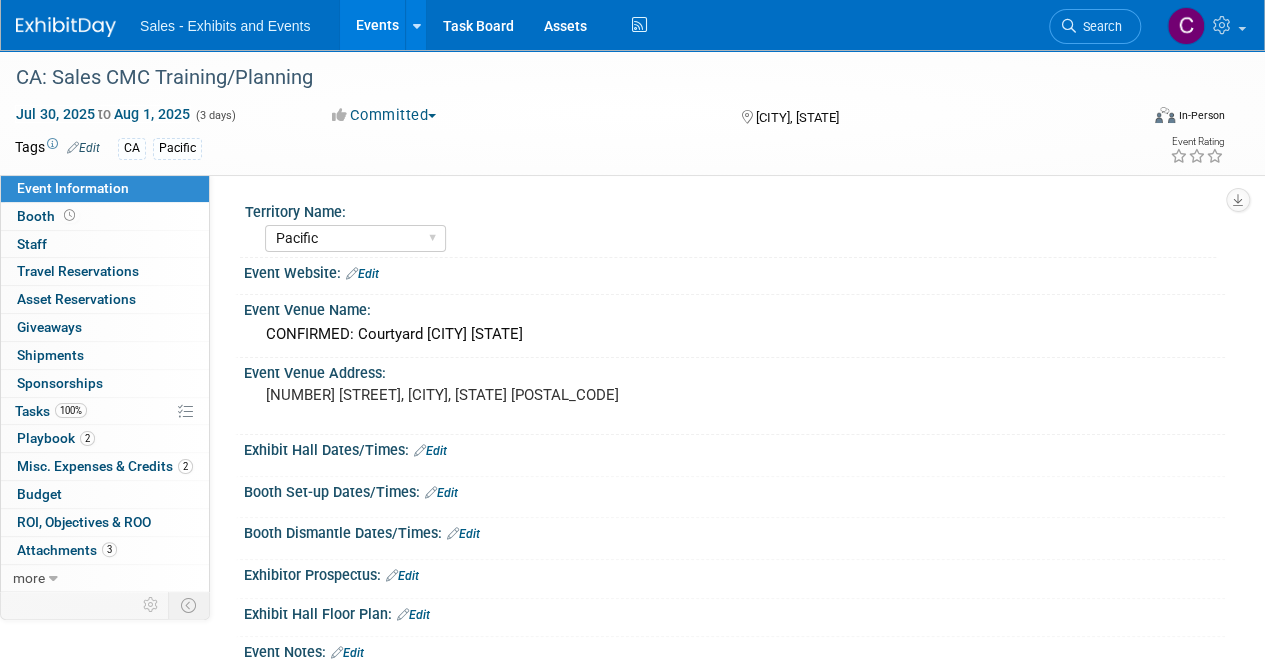 scroll, scrollTop: 0, scrollLeft: 0, axis: both 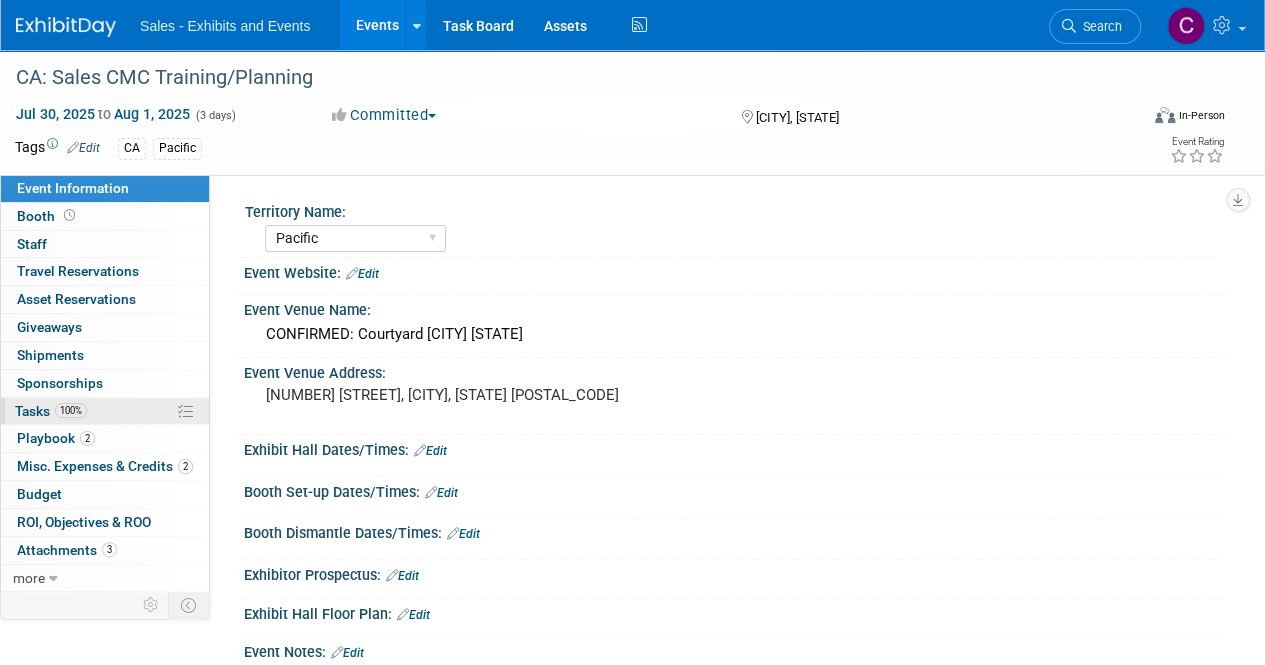 click on "Tasks 100%" at bounding box center [51, 411] 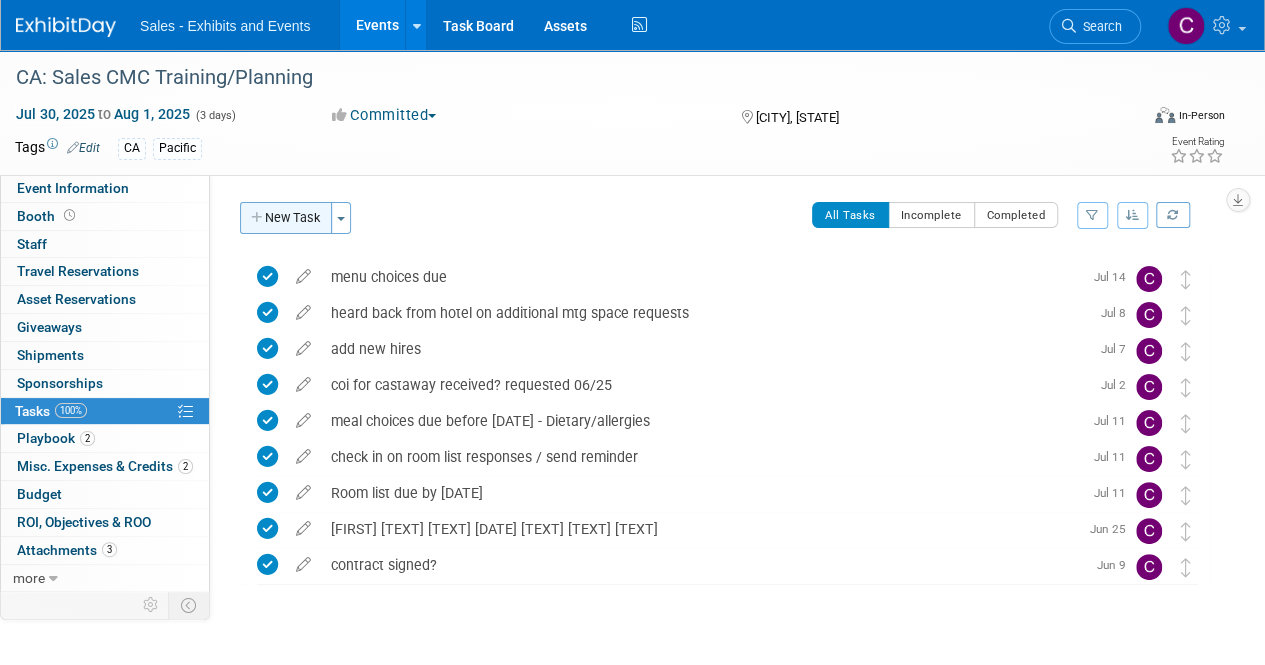 click on "New Task" at bounding box center (286, 218) 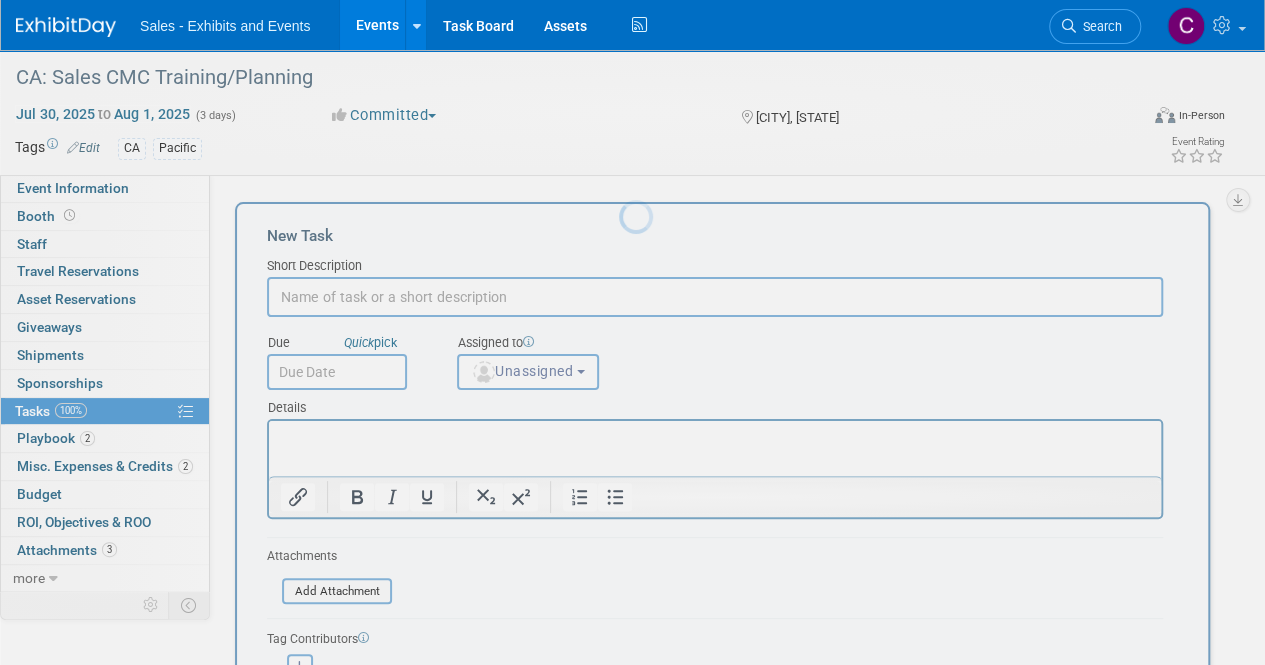 scroll, scrollTop: 0, scrollLeft: 0, axis: both 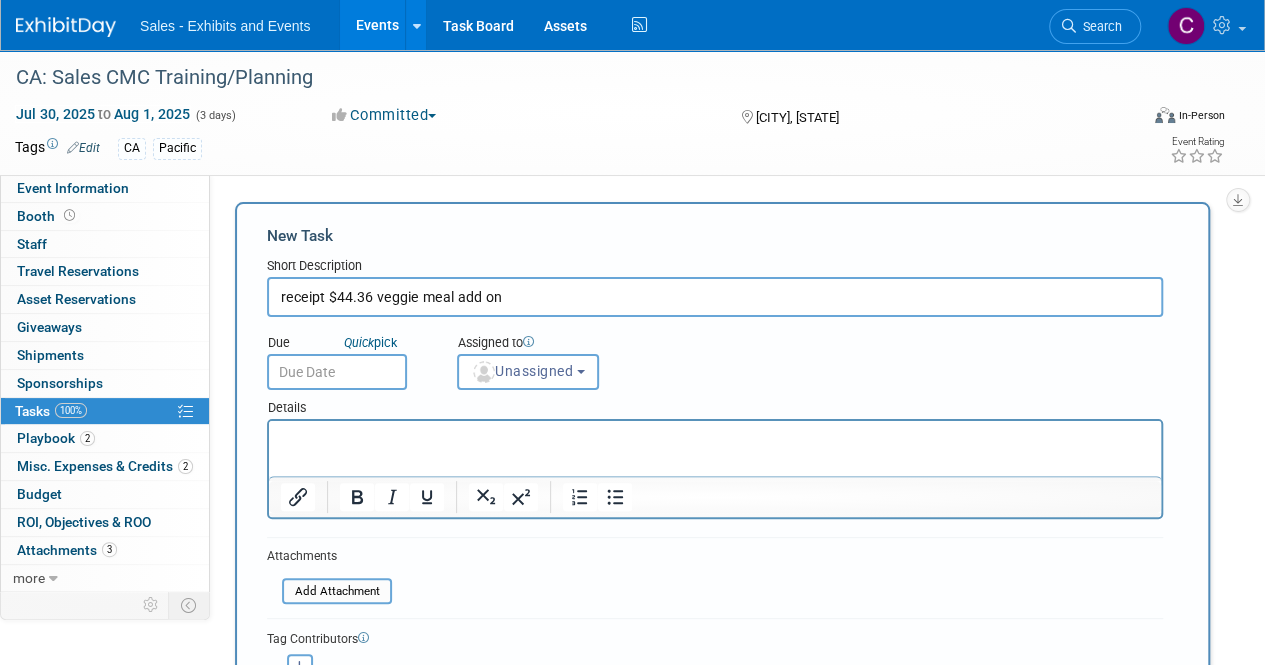 type on "receipt $44.36 veggie meal add on" 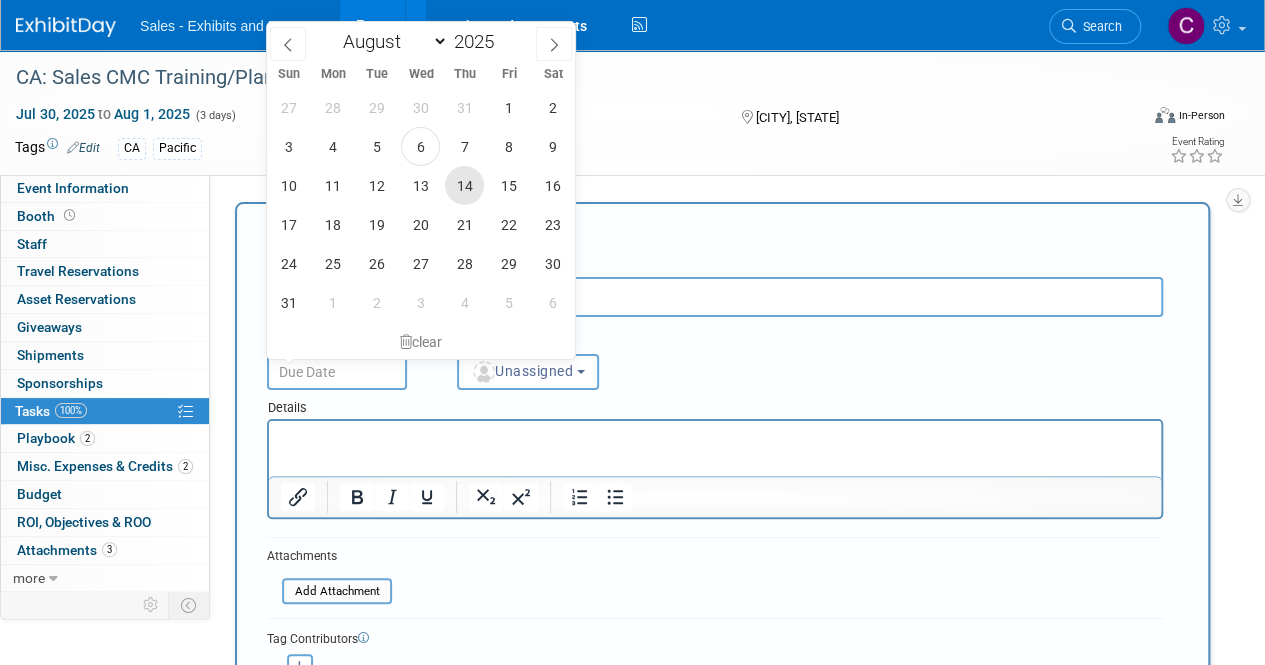 click on "14" at bounding box center [464, 185] 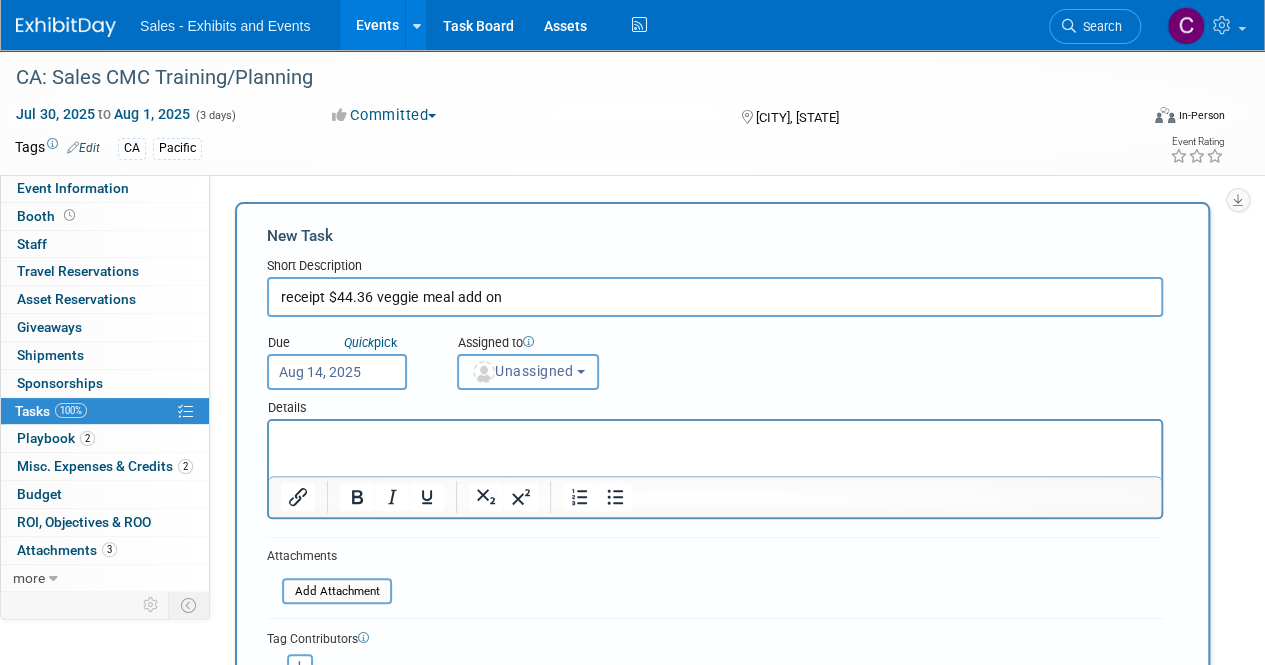 click on "Unassigned" at bounding box center [522, 371] 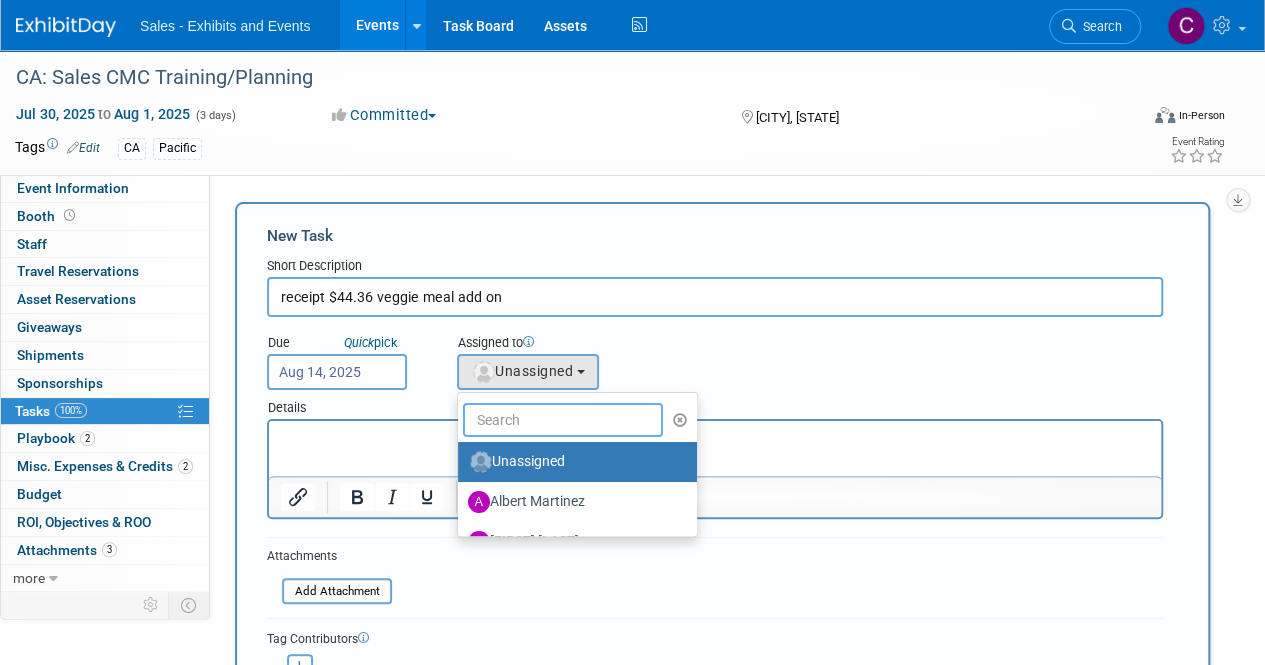click at bounding box center (563, 420) 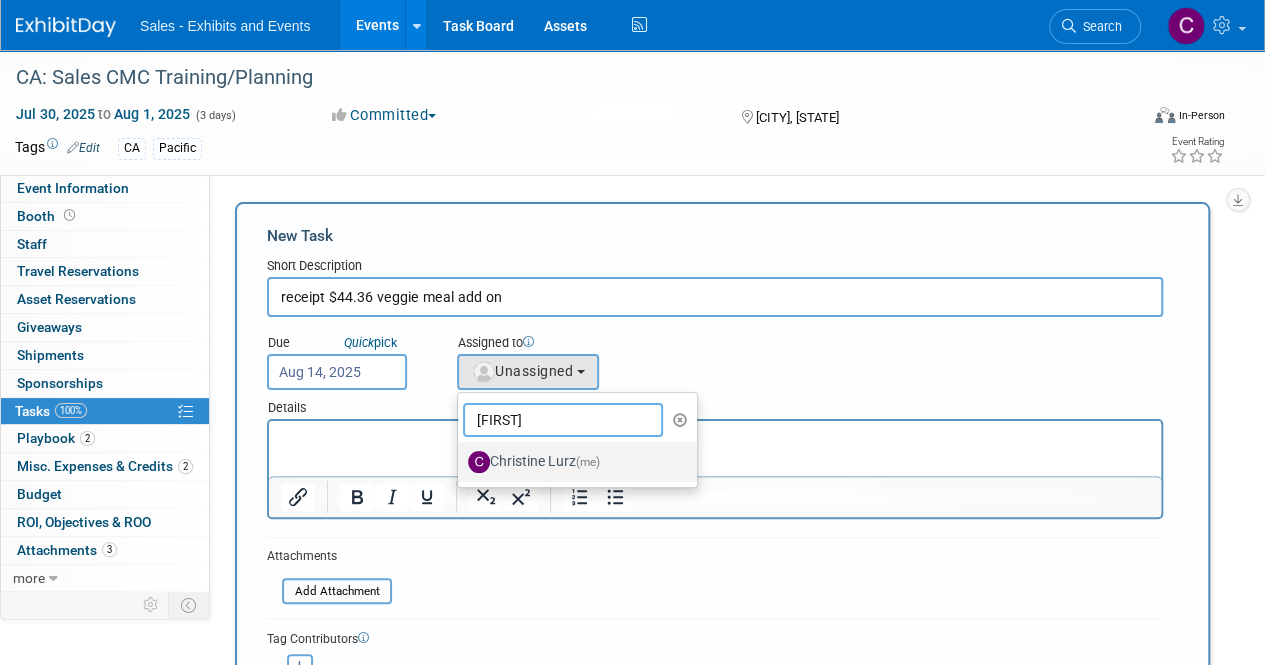 type on "[FIRST]" 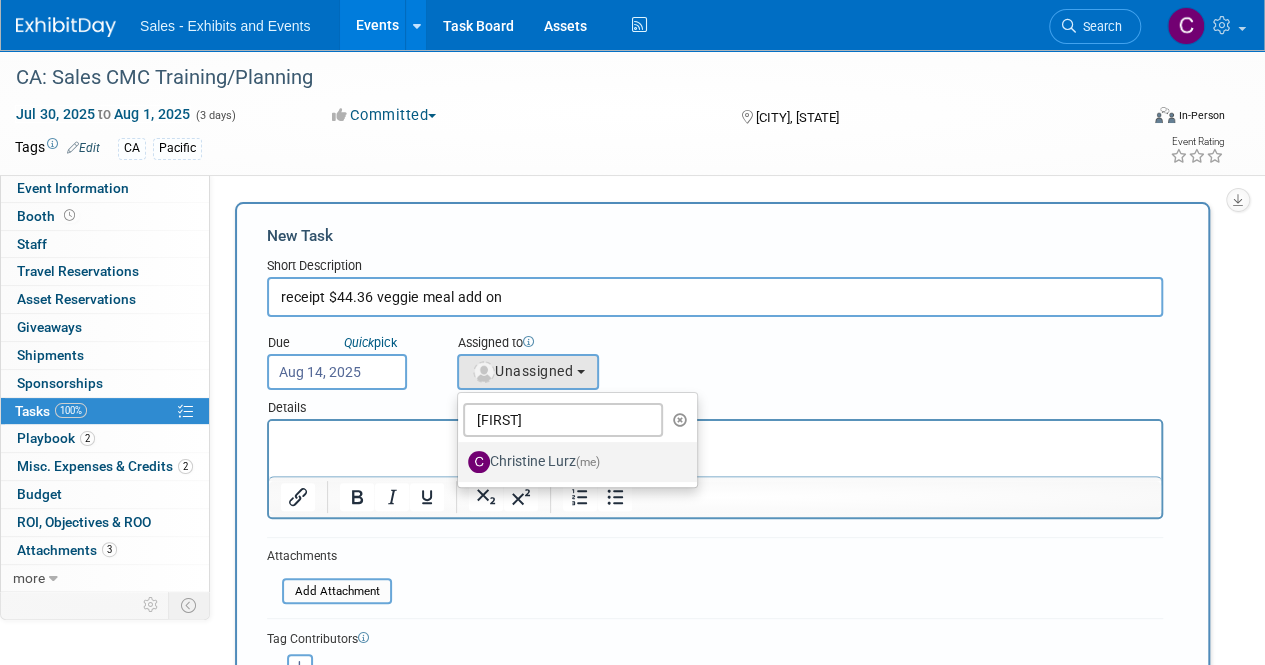 click on "[FIRST] [LAST]" at bounding box center (572, 462) 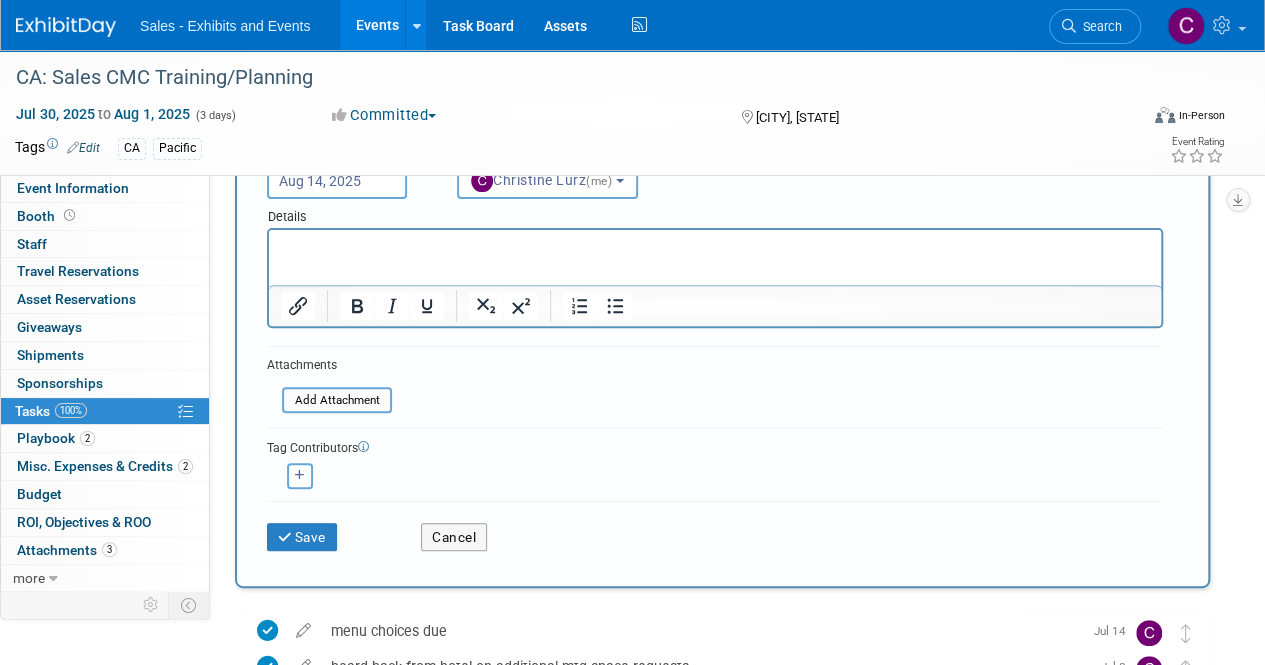 scroll, scrollTop: 306, scrollLeft: 0, axis: vertical 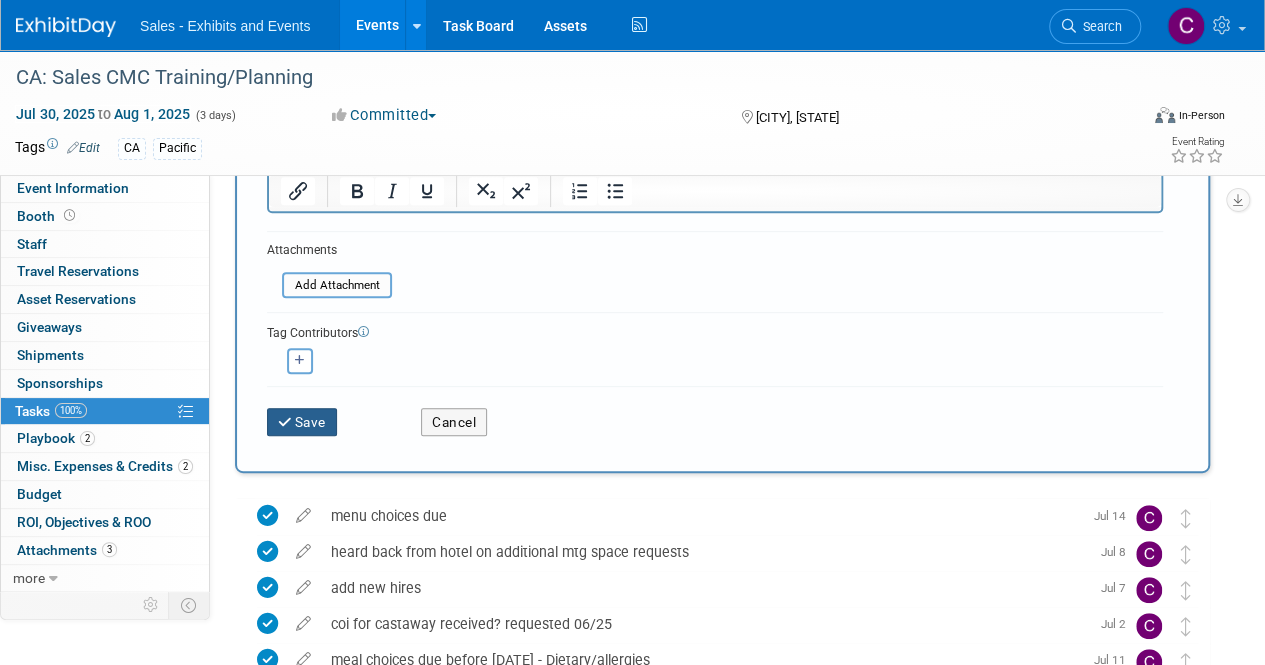 click on "Save" at bounding box center [302, 422] 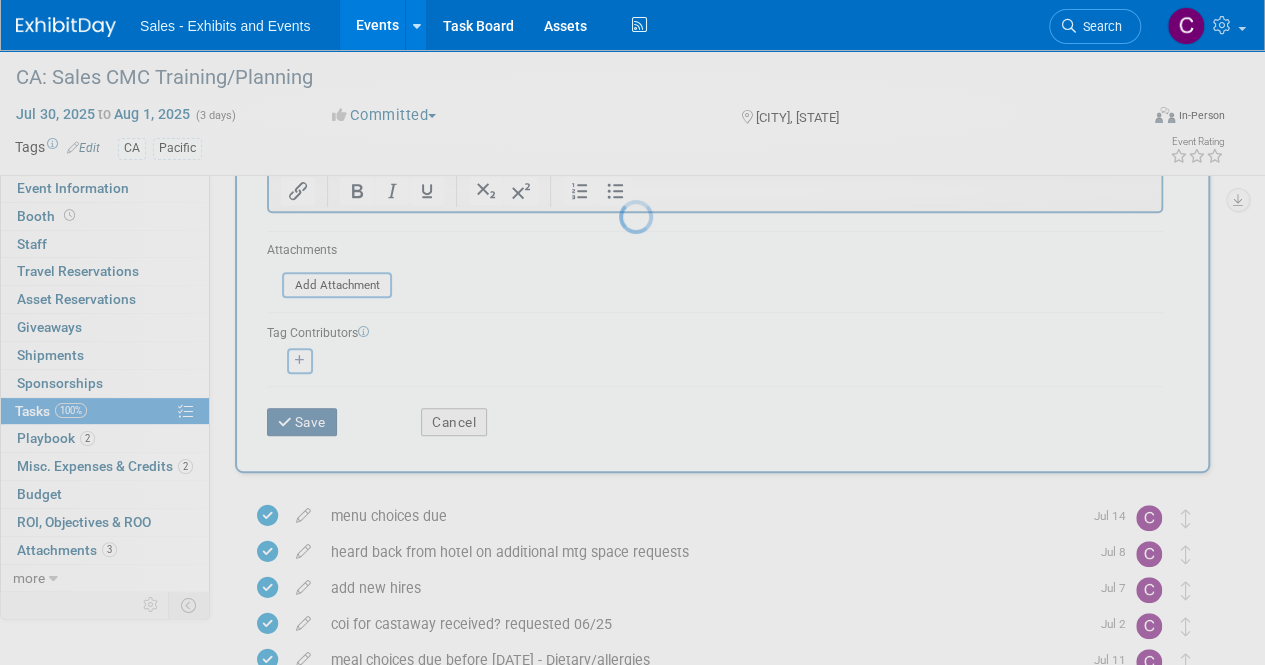 scroll, scrollTop: 0, scrollLeft: 0, axis: both 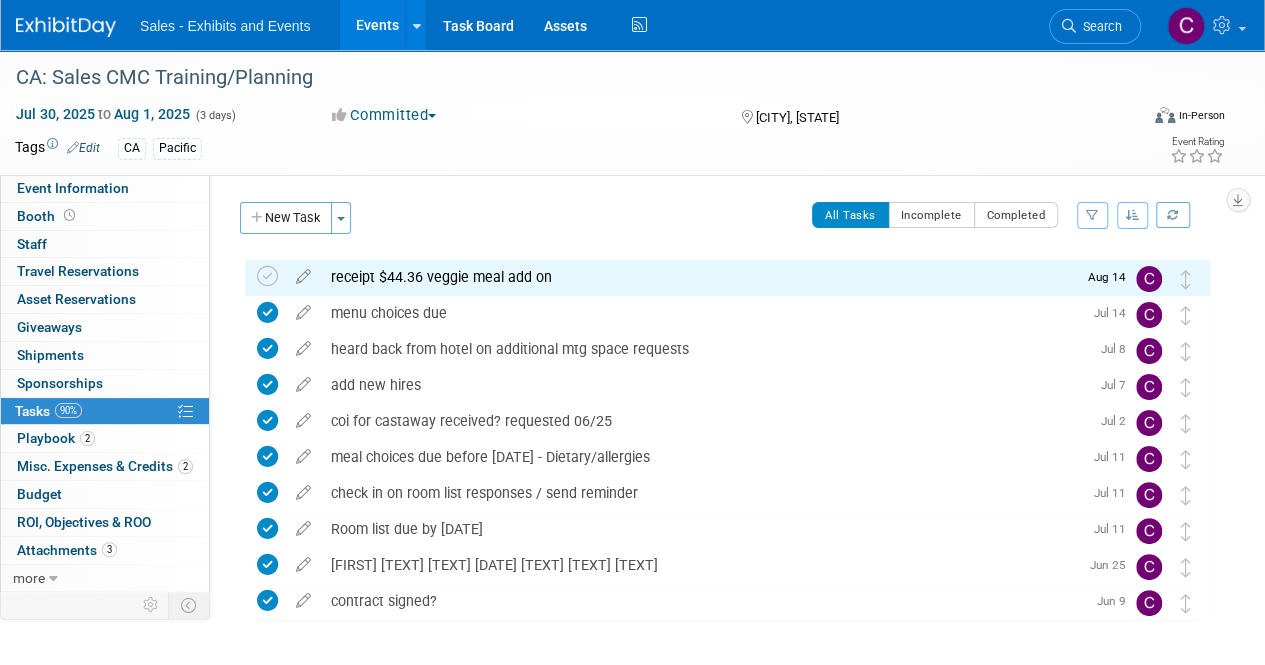 click on "Events" at bounding box center [376, 25] 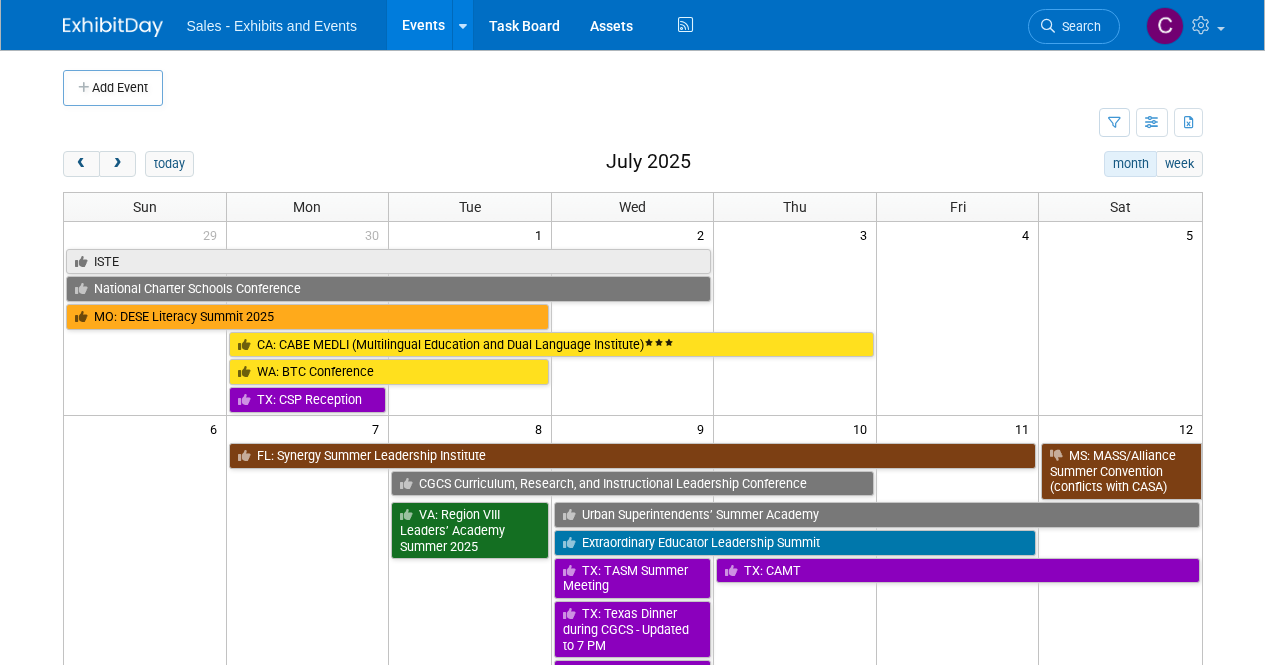 scroll, scrollTop: 0, scrollLeft: 0, axis: both 